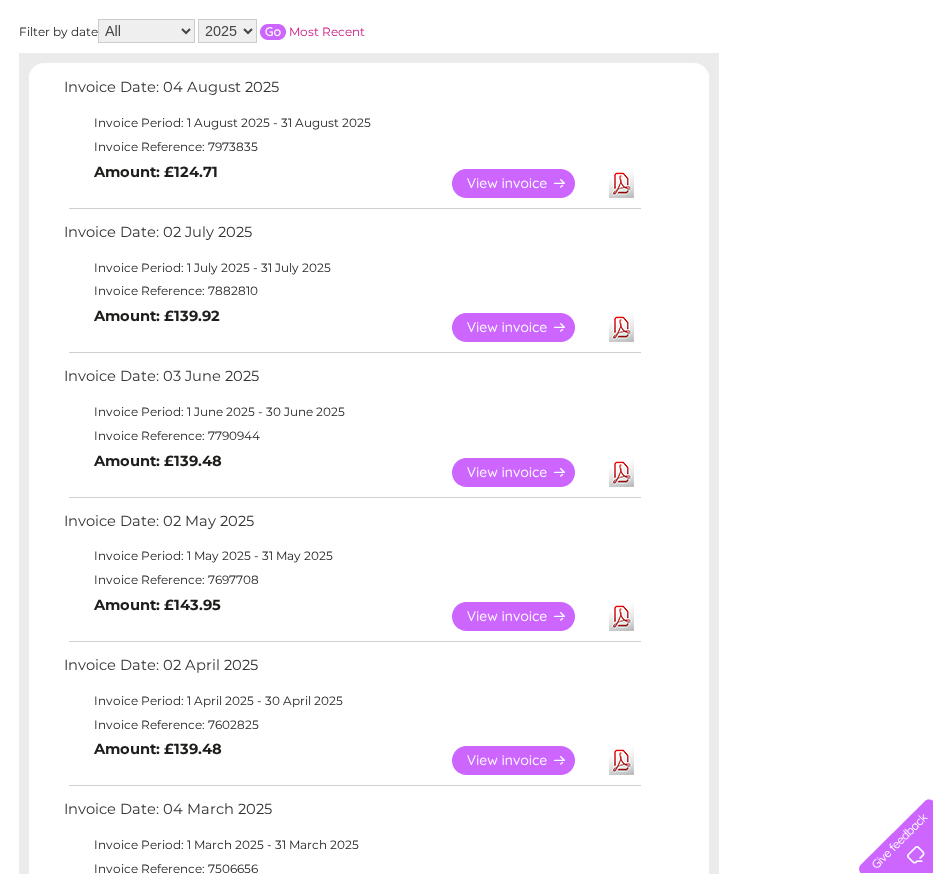 scroll, scrollTop: 0, scrollLeft: 0, axis: both 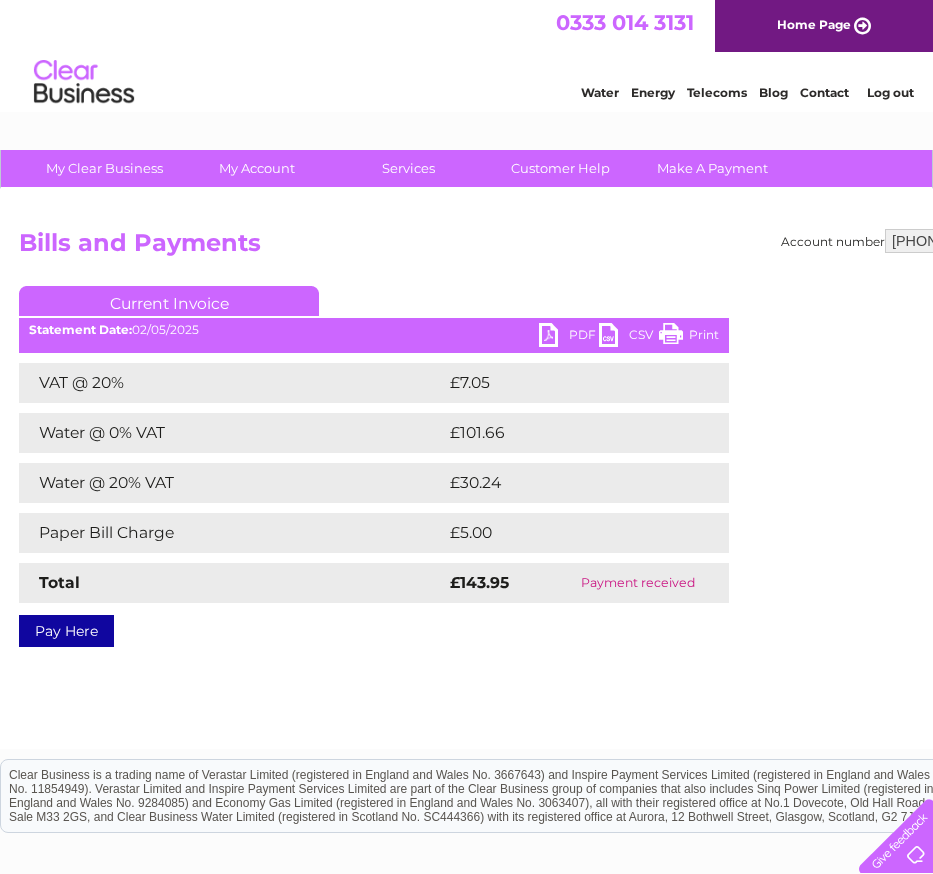 click on "PDF" at bounding box center [569, 337] 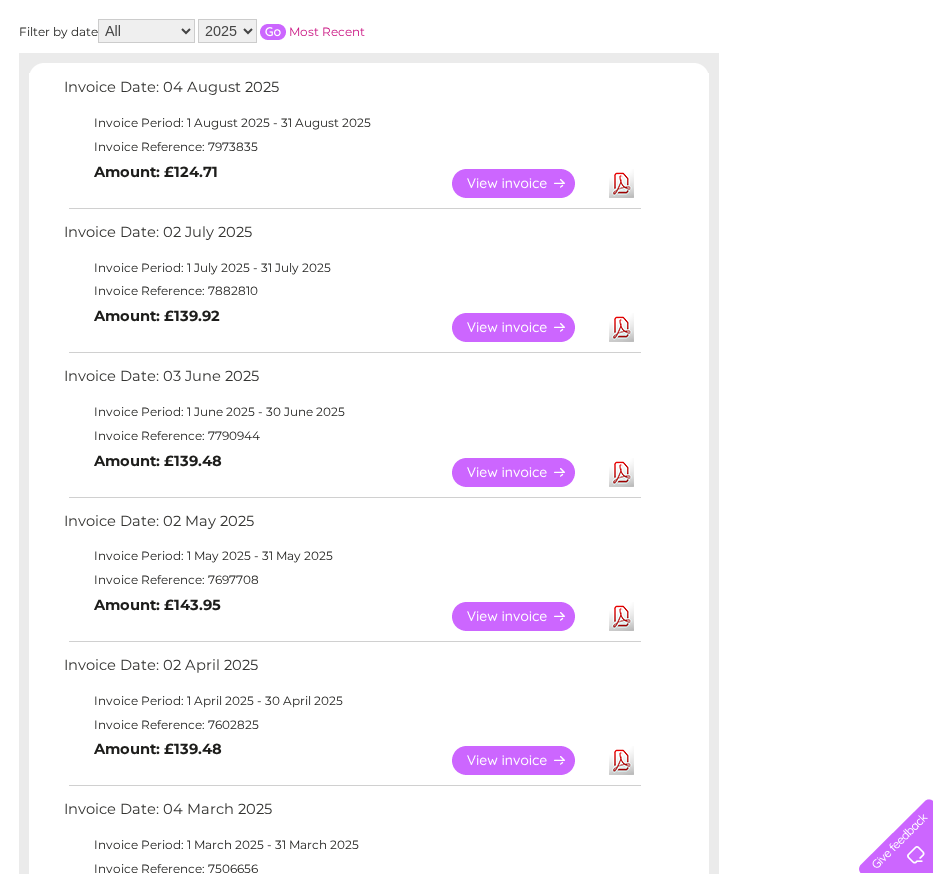 scroll, scrollTop: 0, scrollLeft: 0, axis: both 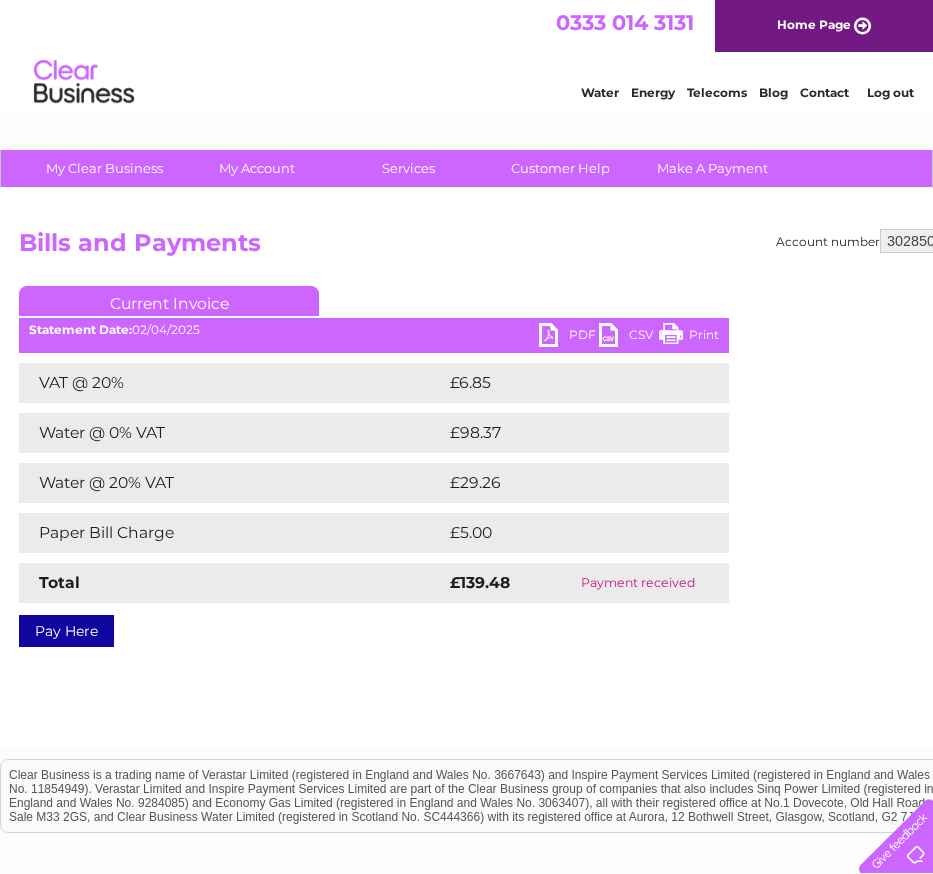 click on "PDF" at bounding box center [569, 337] 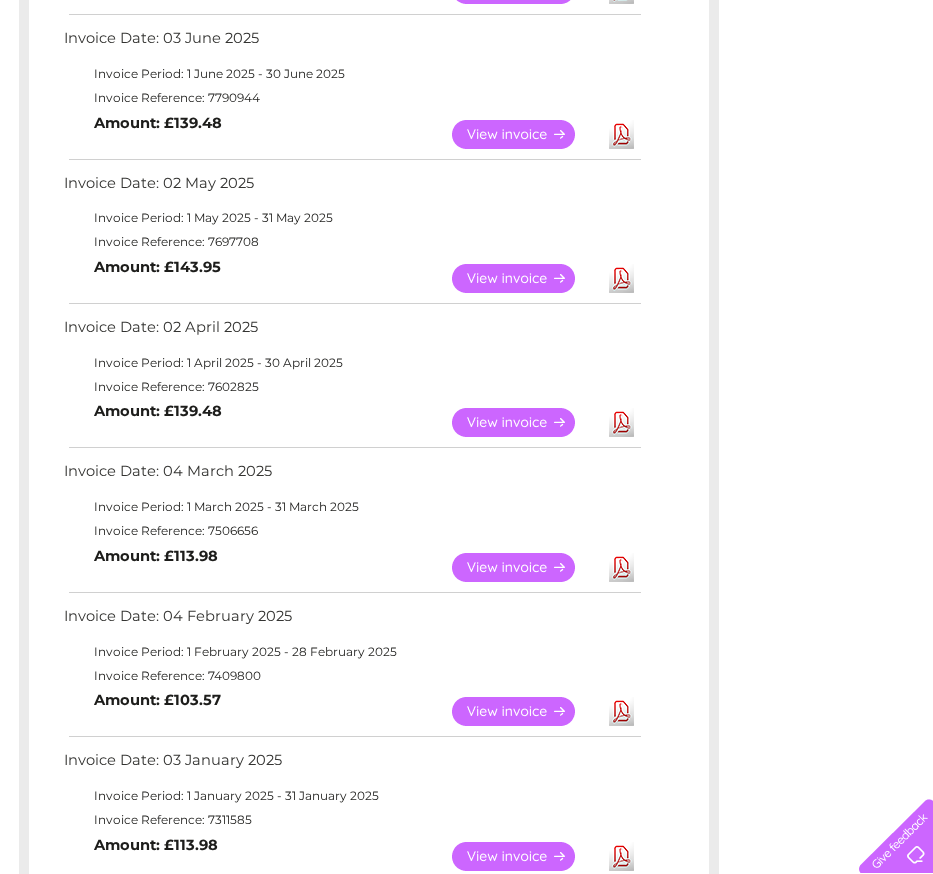 scroll, scrollTop: 701, scrollLeft: 0, axis: vertical 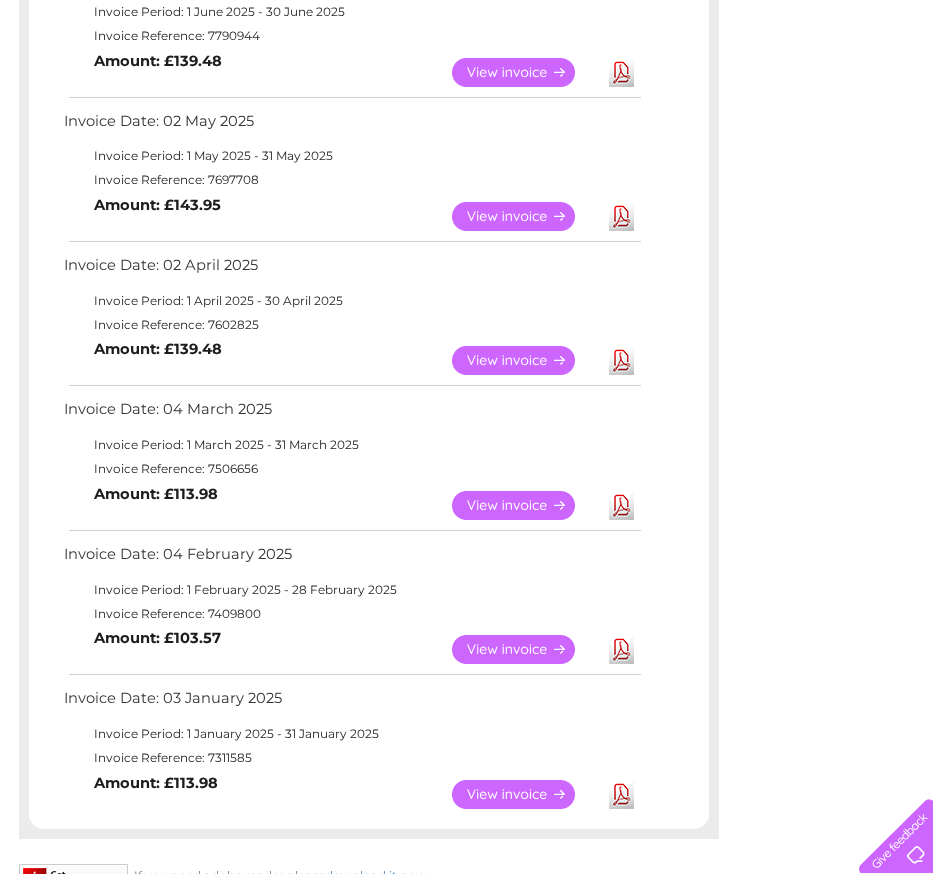click on "Download" at bounding box center (621, 505) 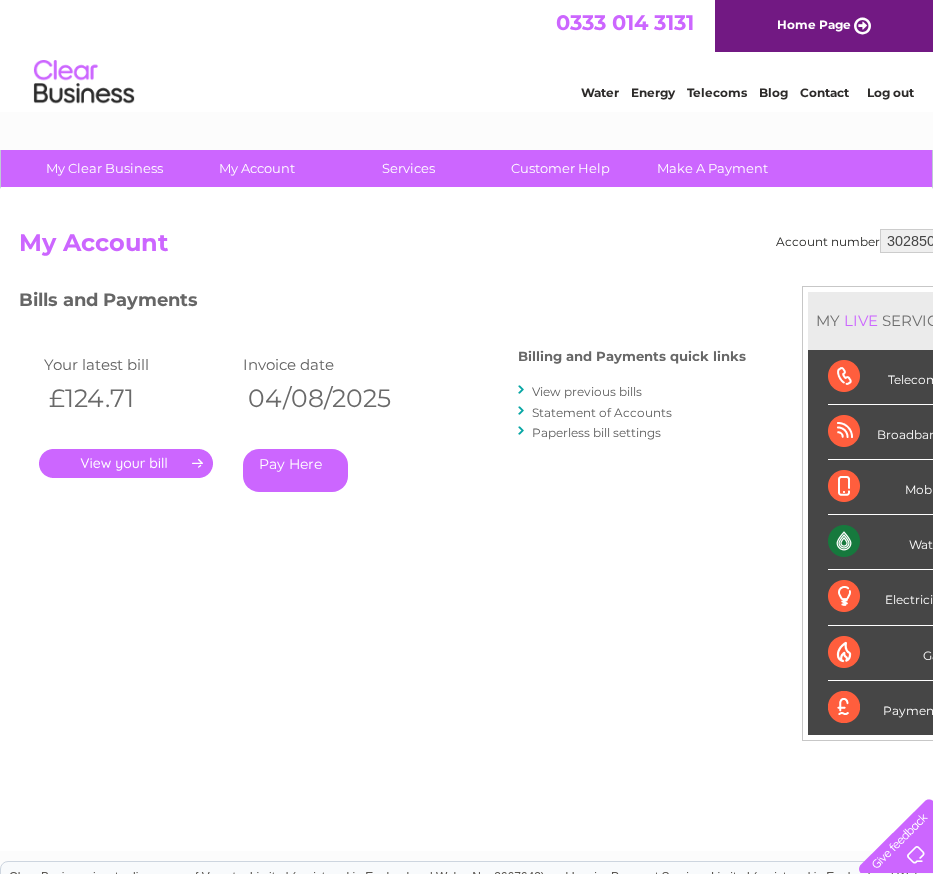 scroll, scrollTop: 0, scrollLeft: 0, axis: both 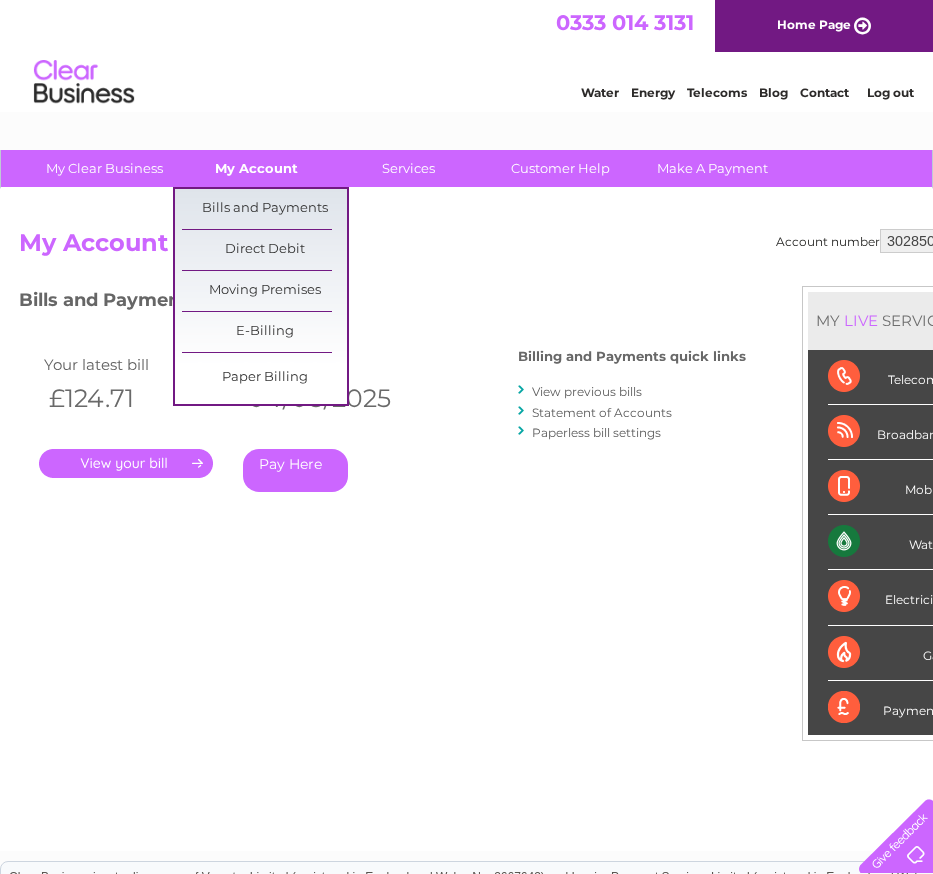 click on "My Account" at bounding box center (256, 168) 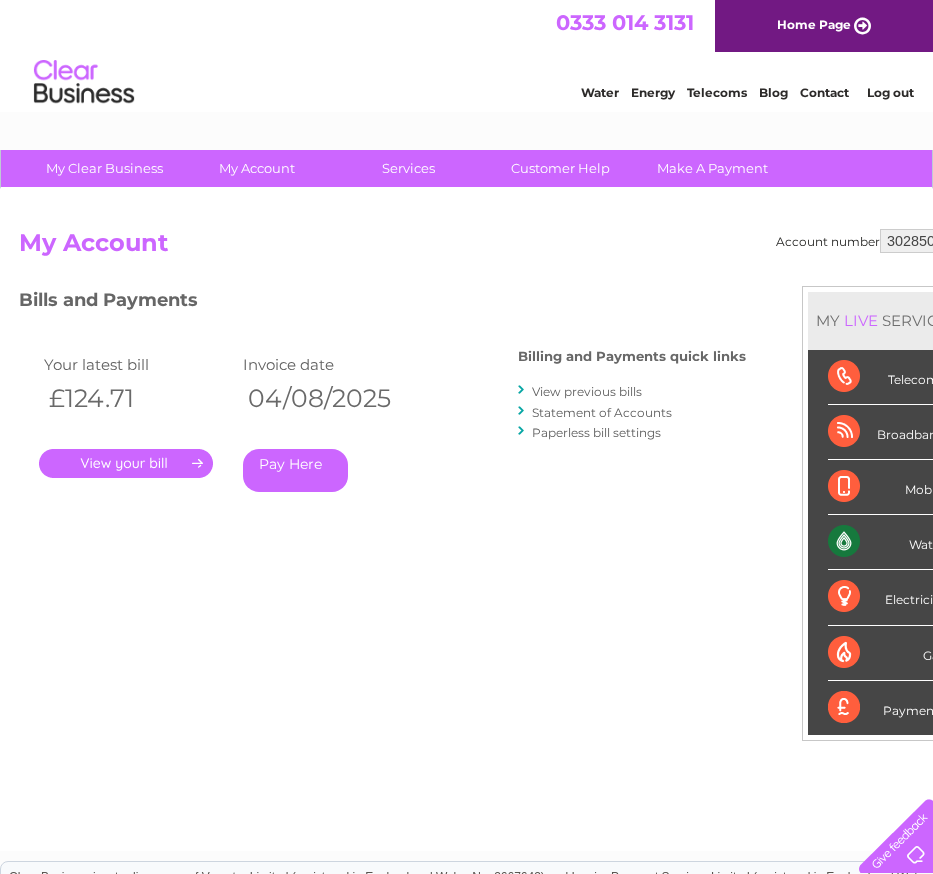 scroll, scrollTop: 0, scrollLeft: 0, axis: both 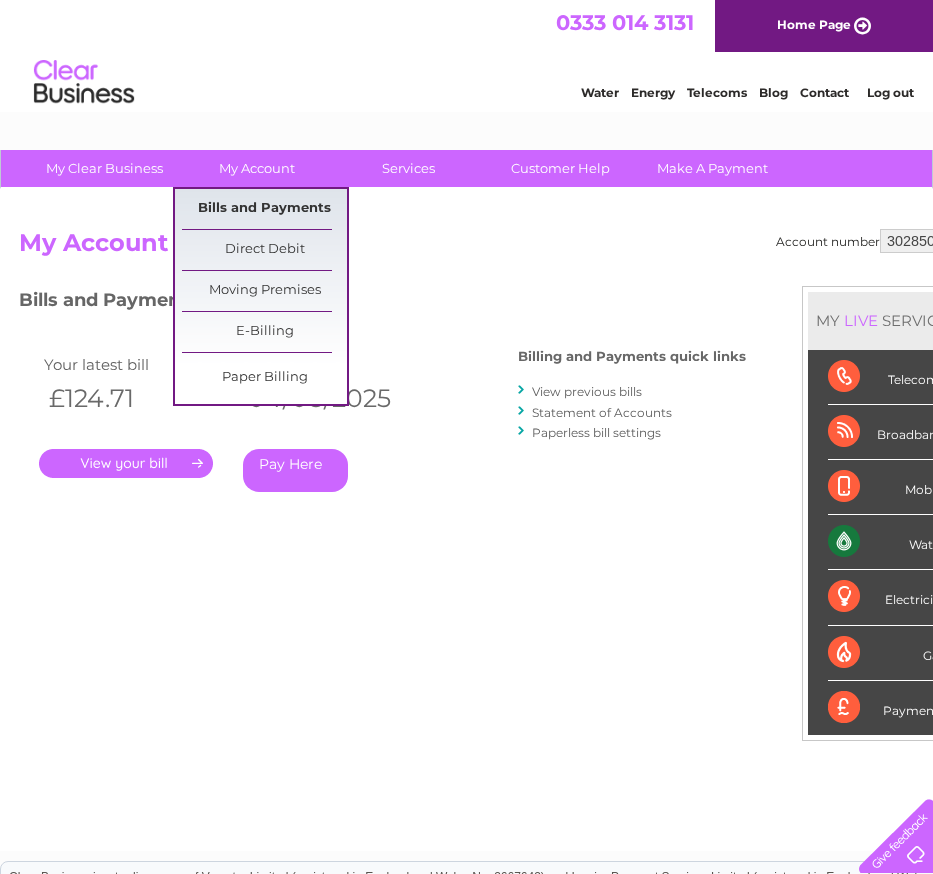 click on "Bills and Payments" at bounding box center (264, 209) 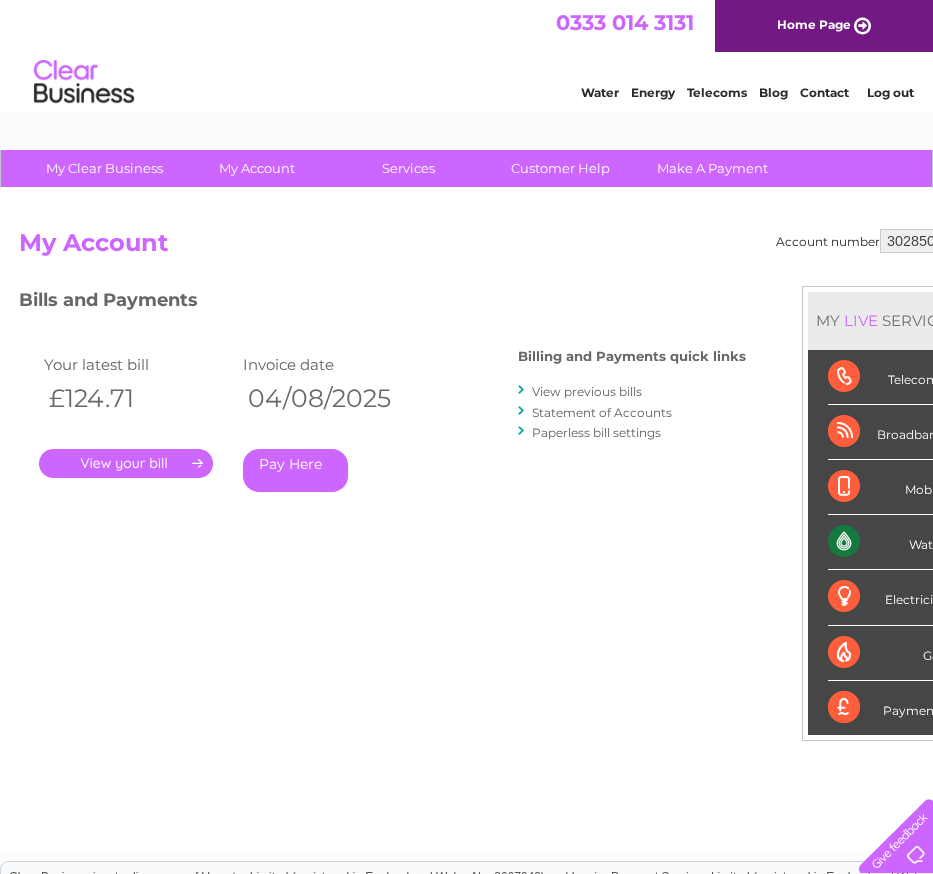 scroll, scrollTop: 0, scrollLeft: 0, axis: both 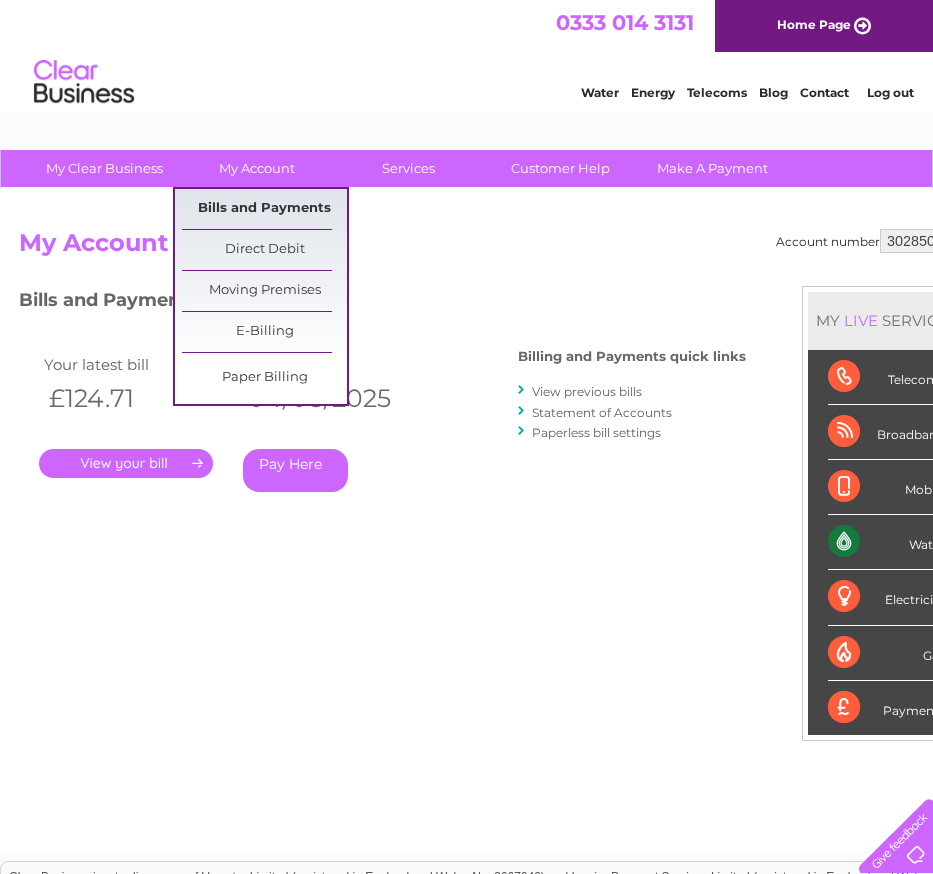 click on "Bills and Payments" at bounding box center (264, 209) 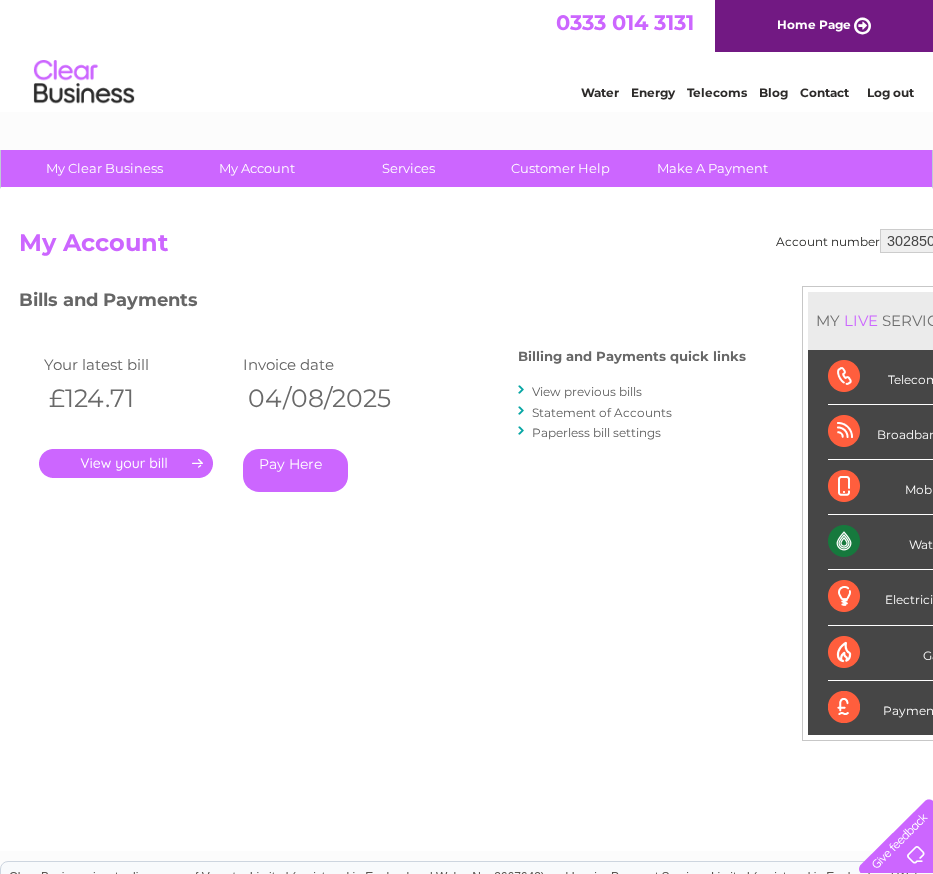 click on "View previous bills" at bounding box center (587, 391) 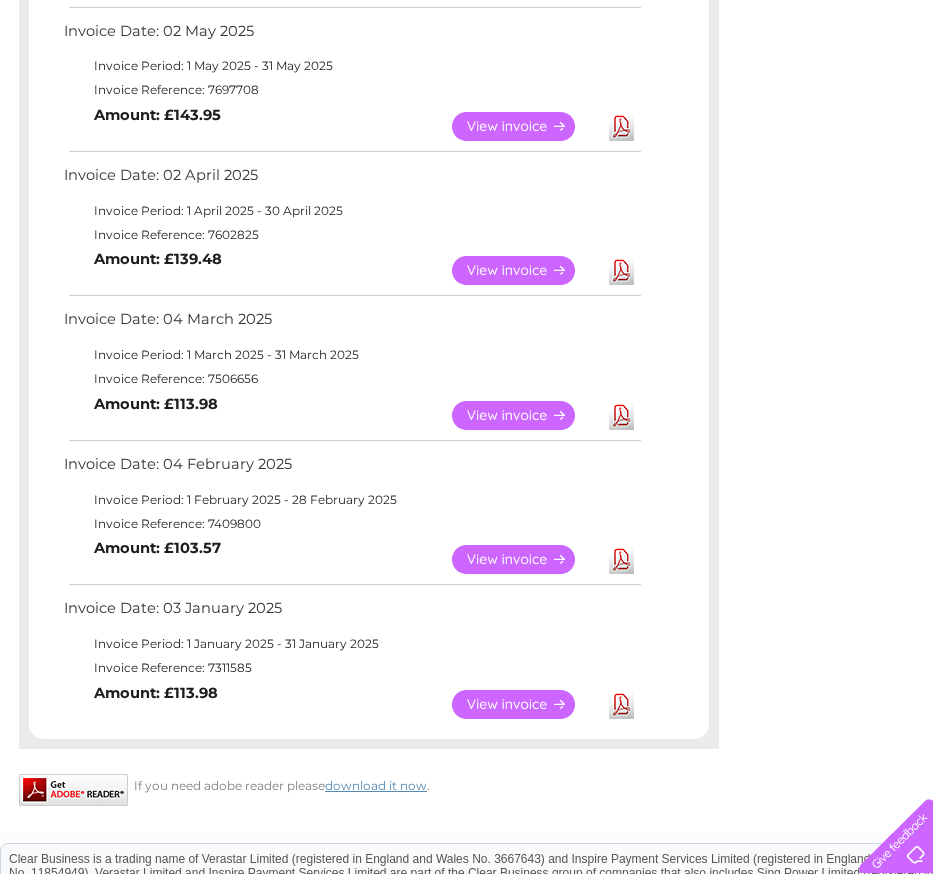 scroll, scrollTop: 800, scrollLeft: 0, axis: vertical 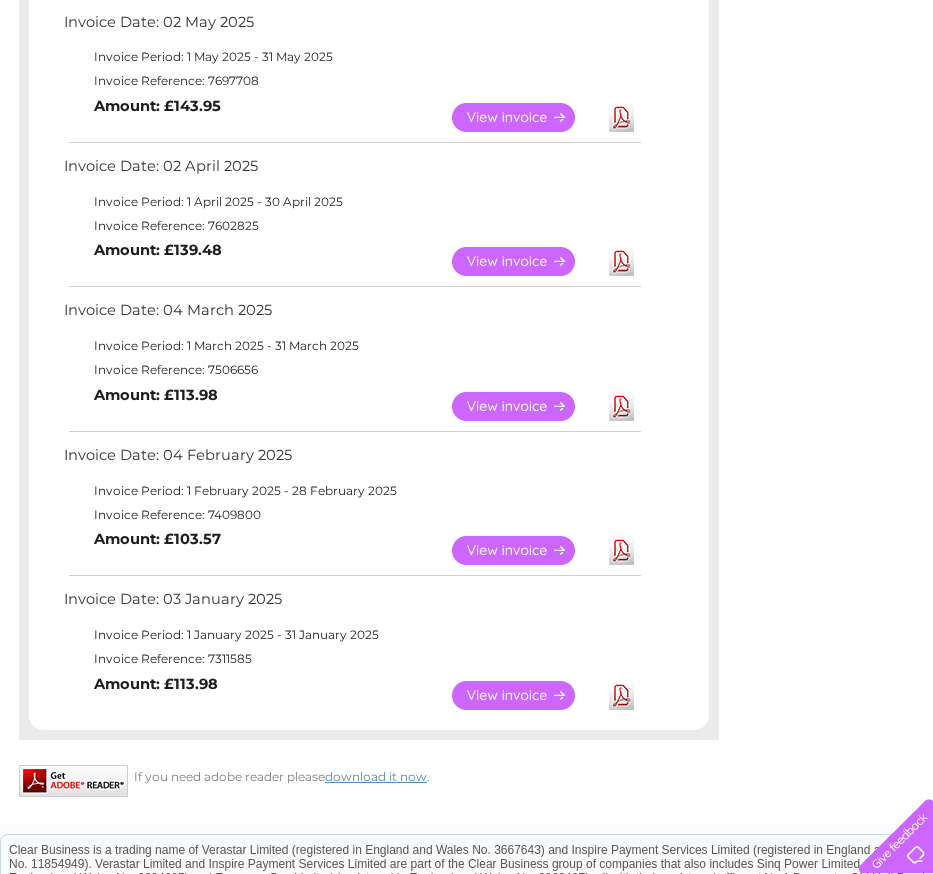 click on "Download" at bounding box center (621, 550) 